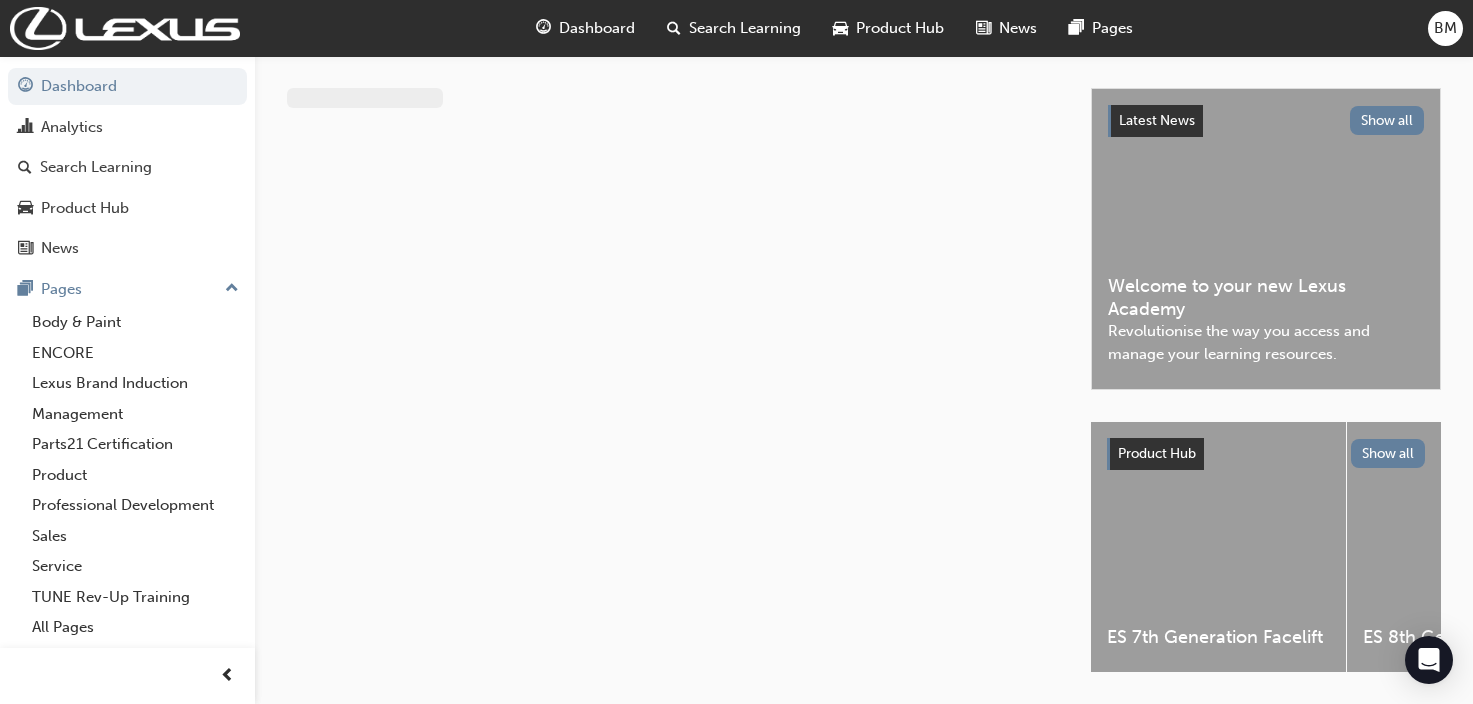 scroll, scrollTop: 0, scrollLeft: 0, axis: both 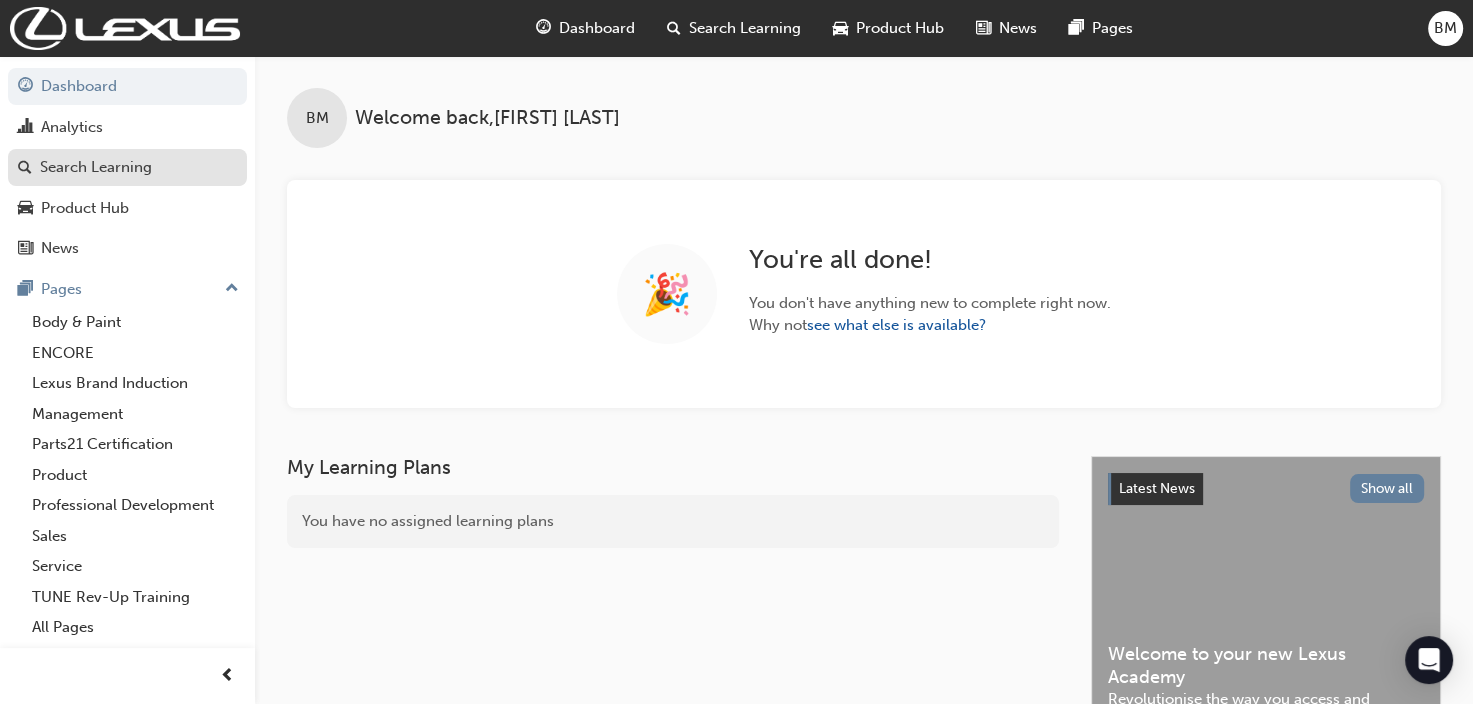 drag, startPoint x: 130, startPoint y: 163, endPoint x: 183, endPoint y: 160, distance: 53.08484 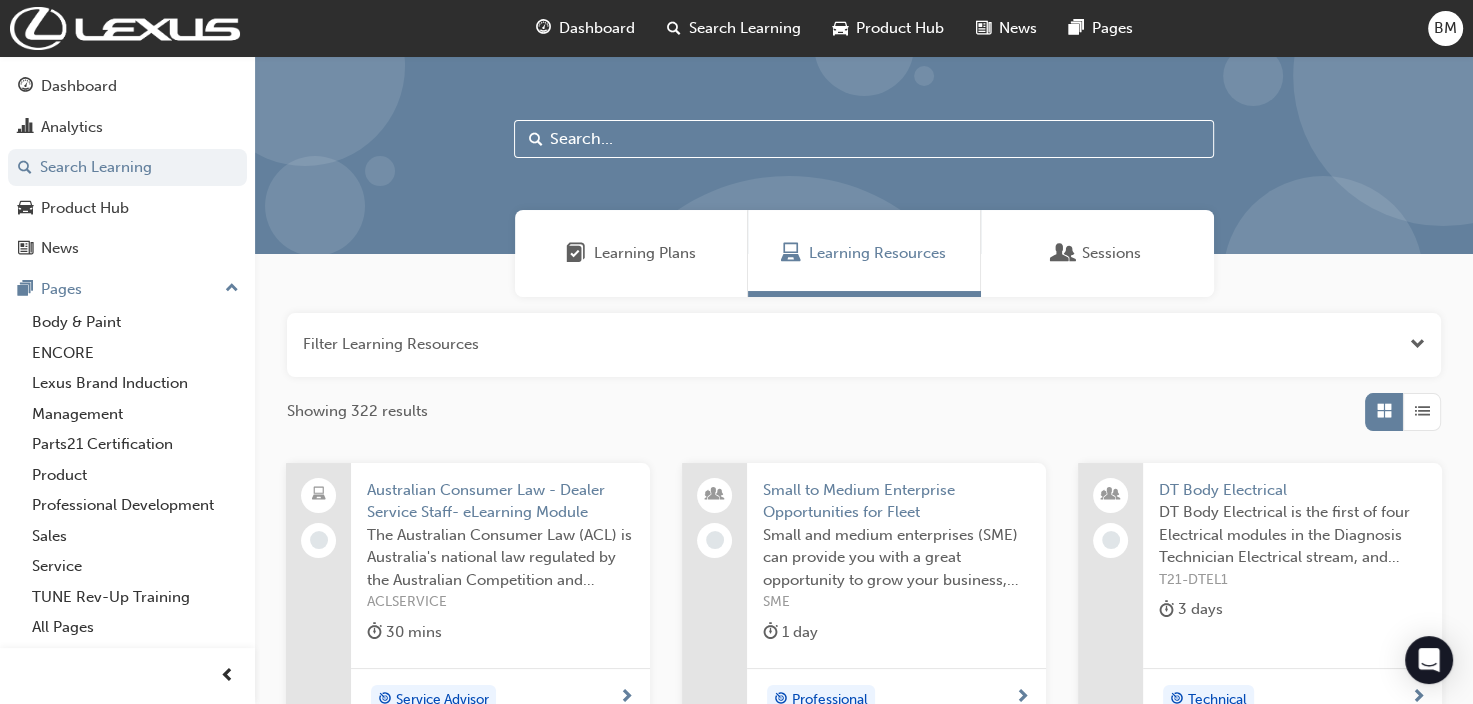 click at bounding box center (864, 139) 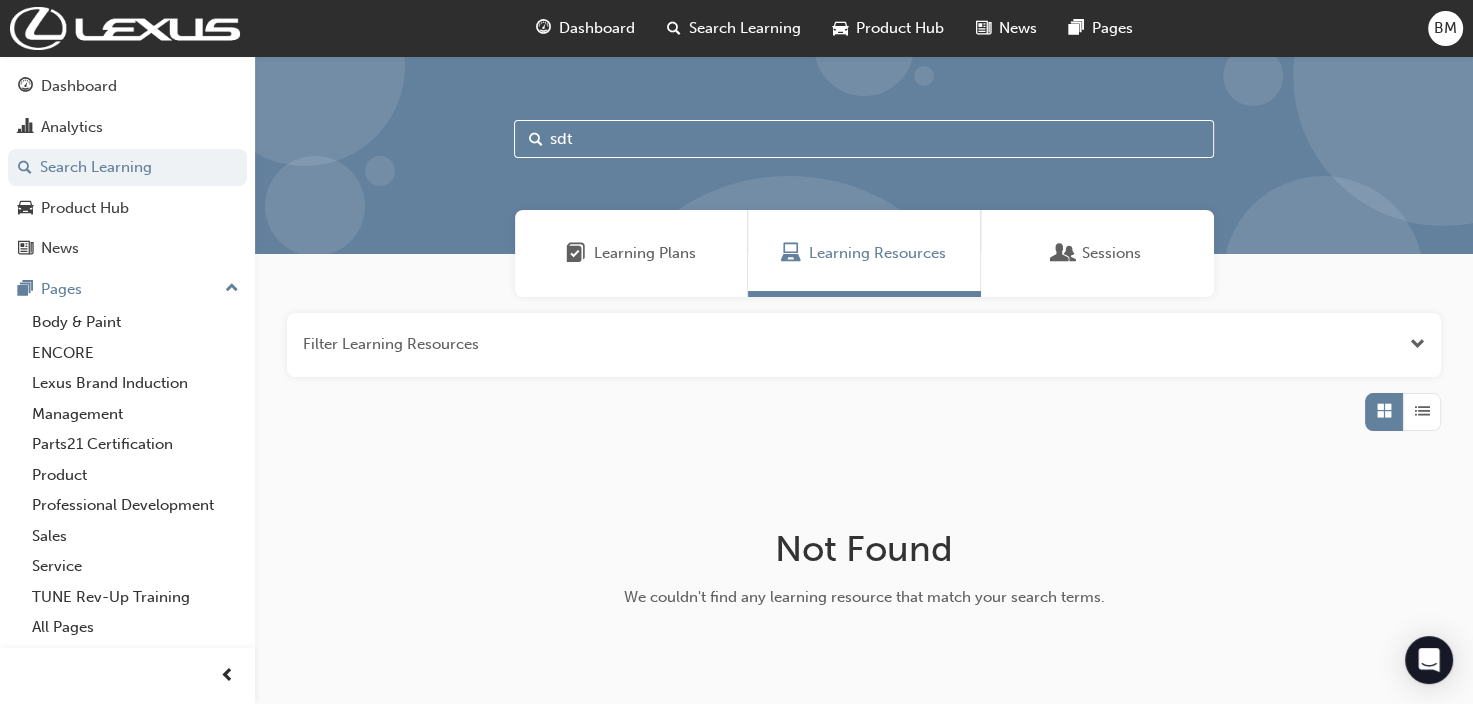 type on "sdt" 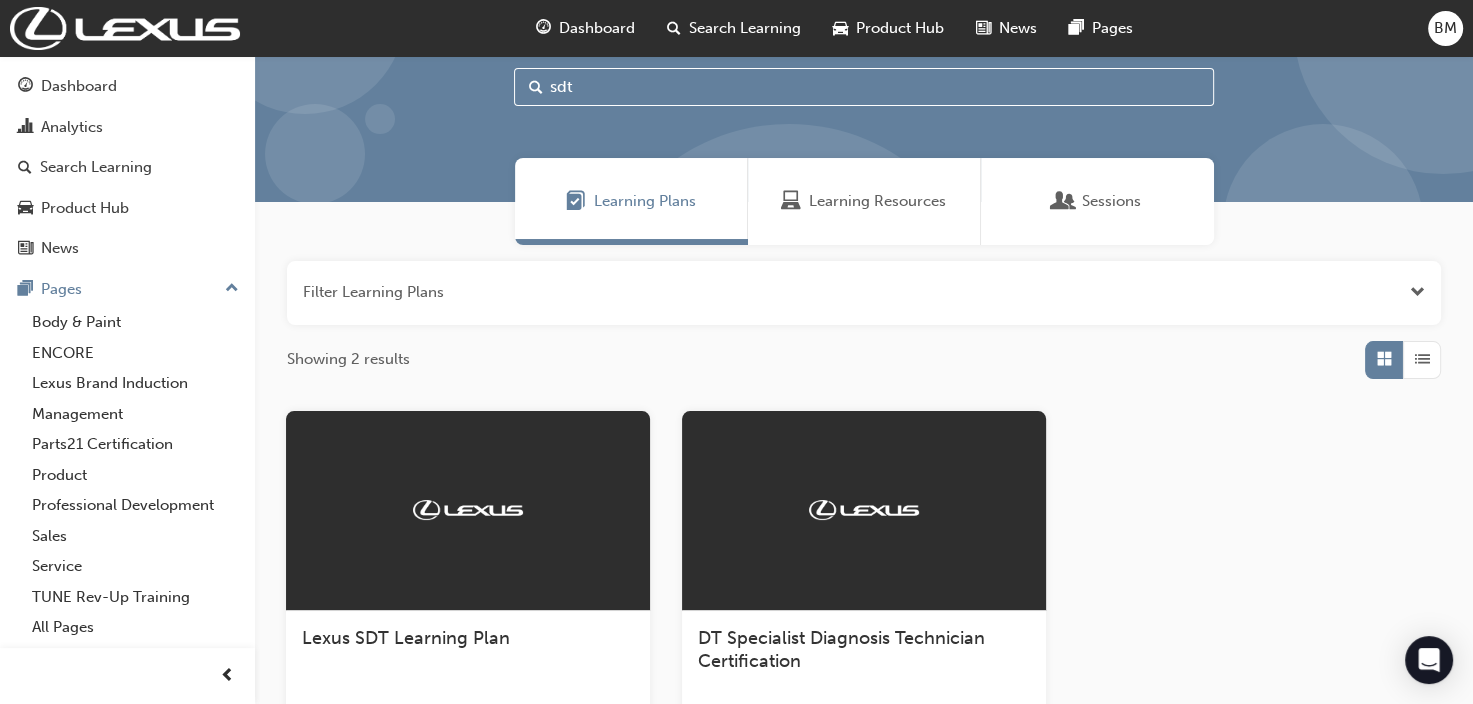scroll, scrollTop: 100, scrollLeft: 0, axis: vertical 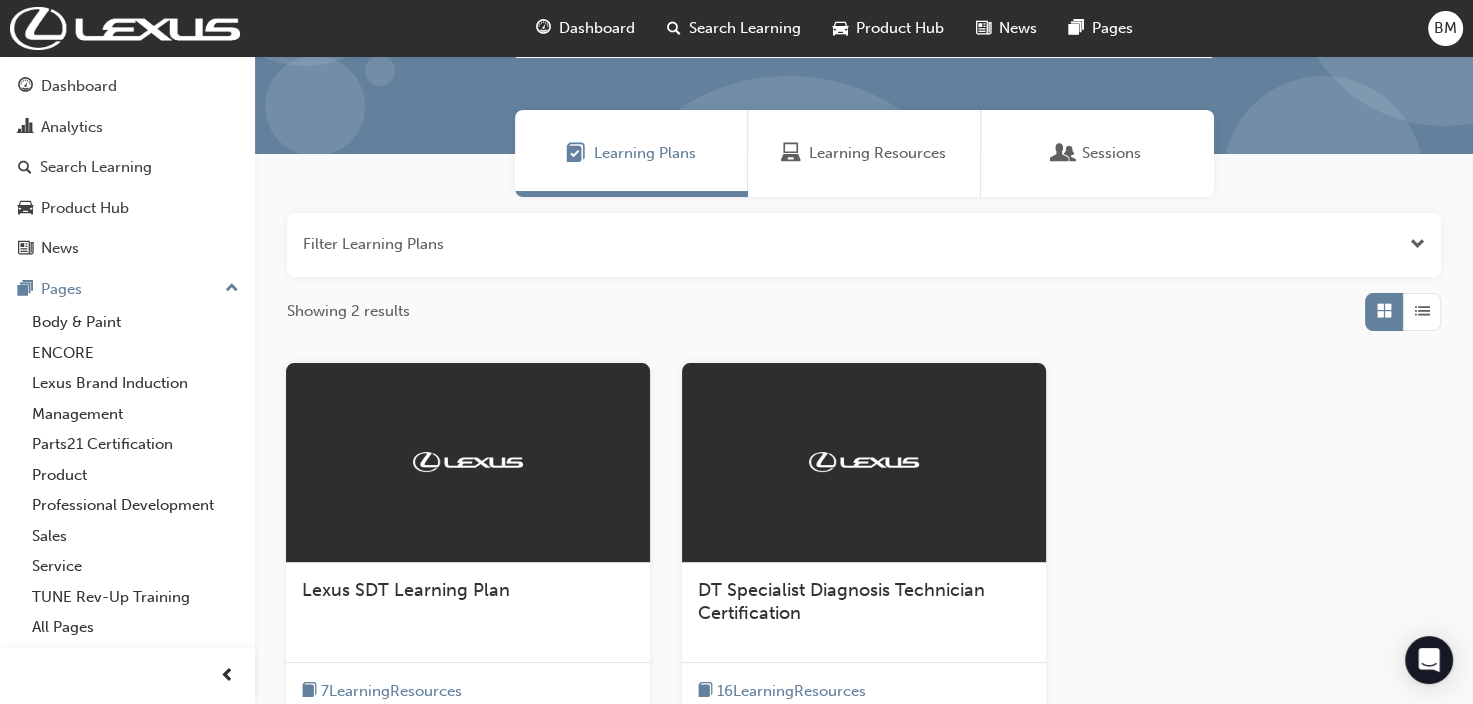 click on "Lexus SDT Learning Plan" at bounding box center (406, 590) 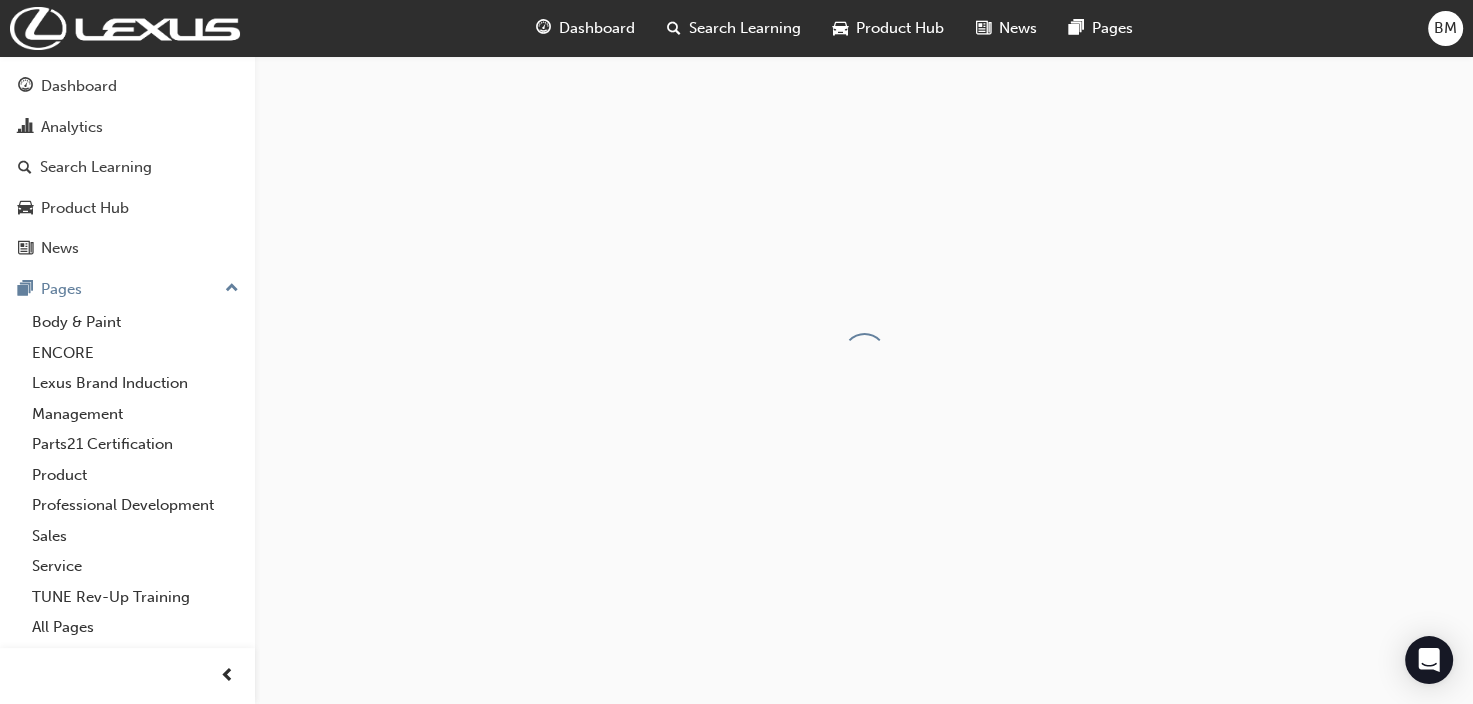 scroll, scrollTop: 0, scrollLeft: 0, axis: both 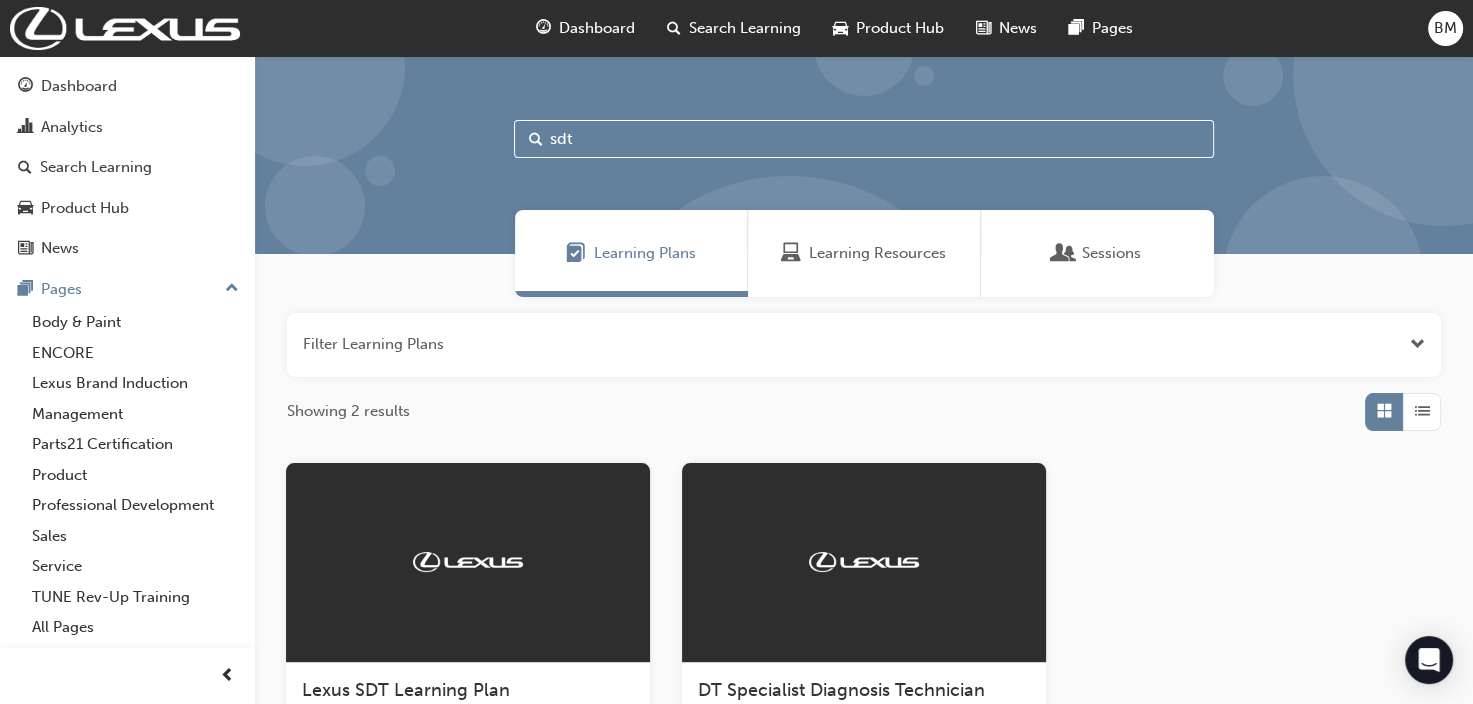 click on "DT Specialist Diagnosis Technician Certification" at bounding box center [841, 702] 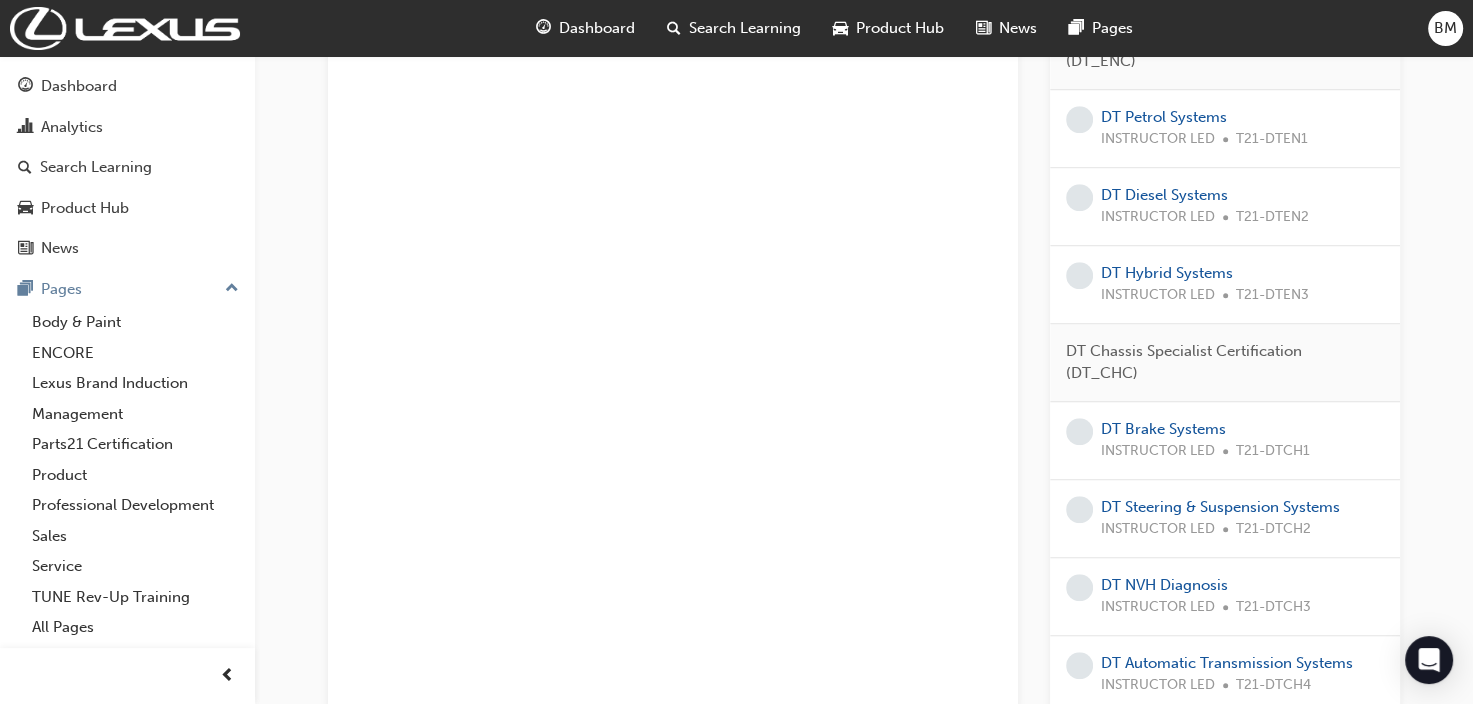 scroll, scrollTop: 1400, scrollLeft: 0, axis: vertical 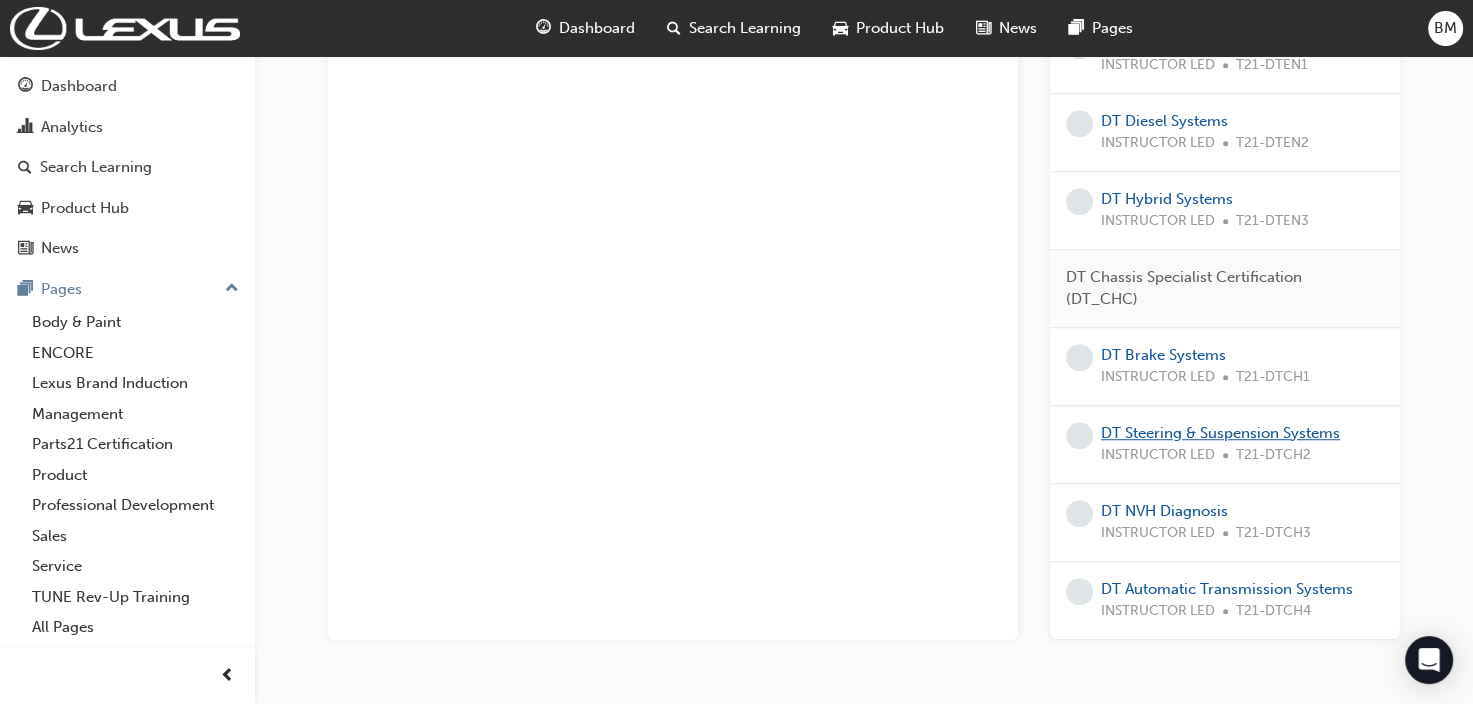 click on "DT Steering & Suspension Systems" at bounding box center [1220, 433] 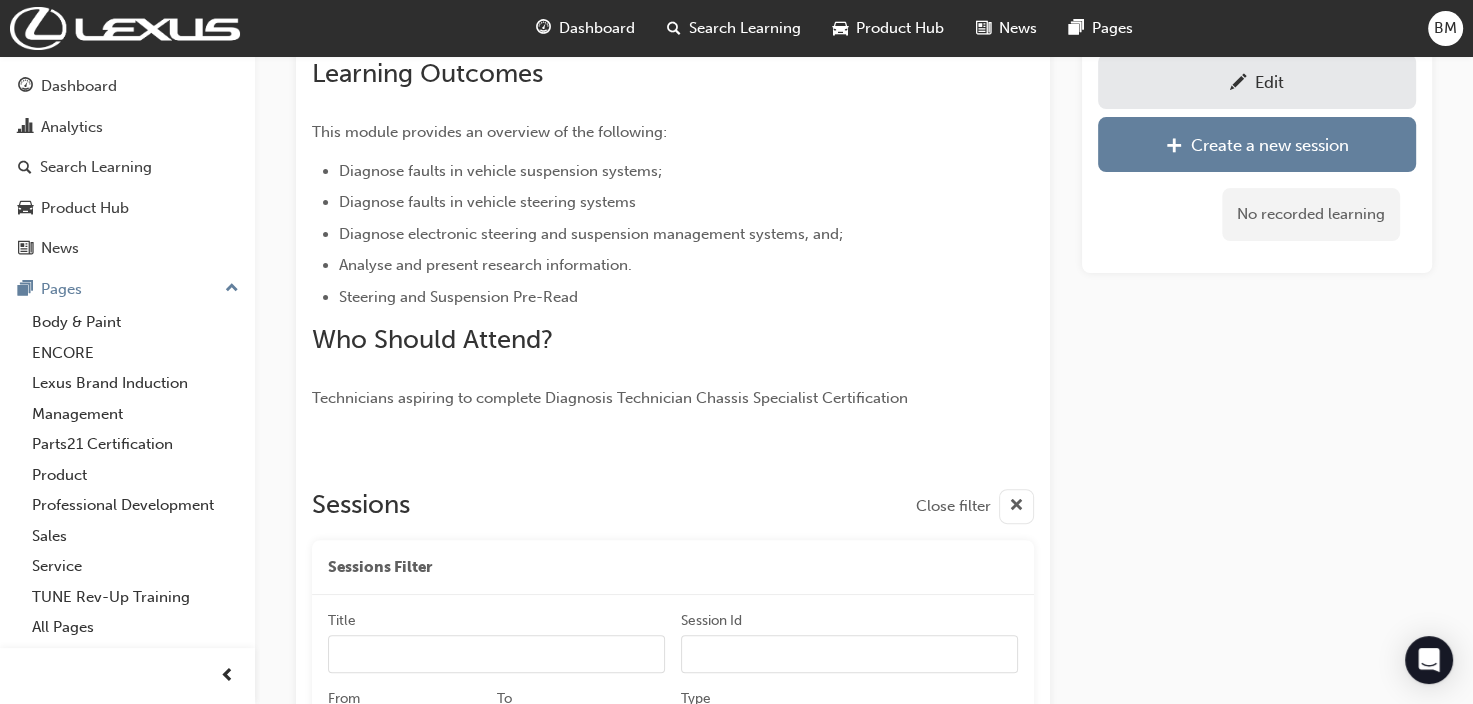 scroll, scrollTop: 789, scrollLeft: 0, axis: vertical 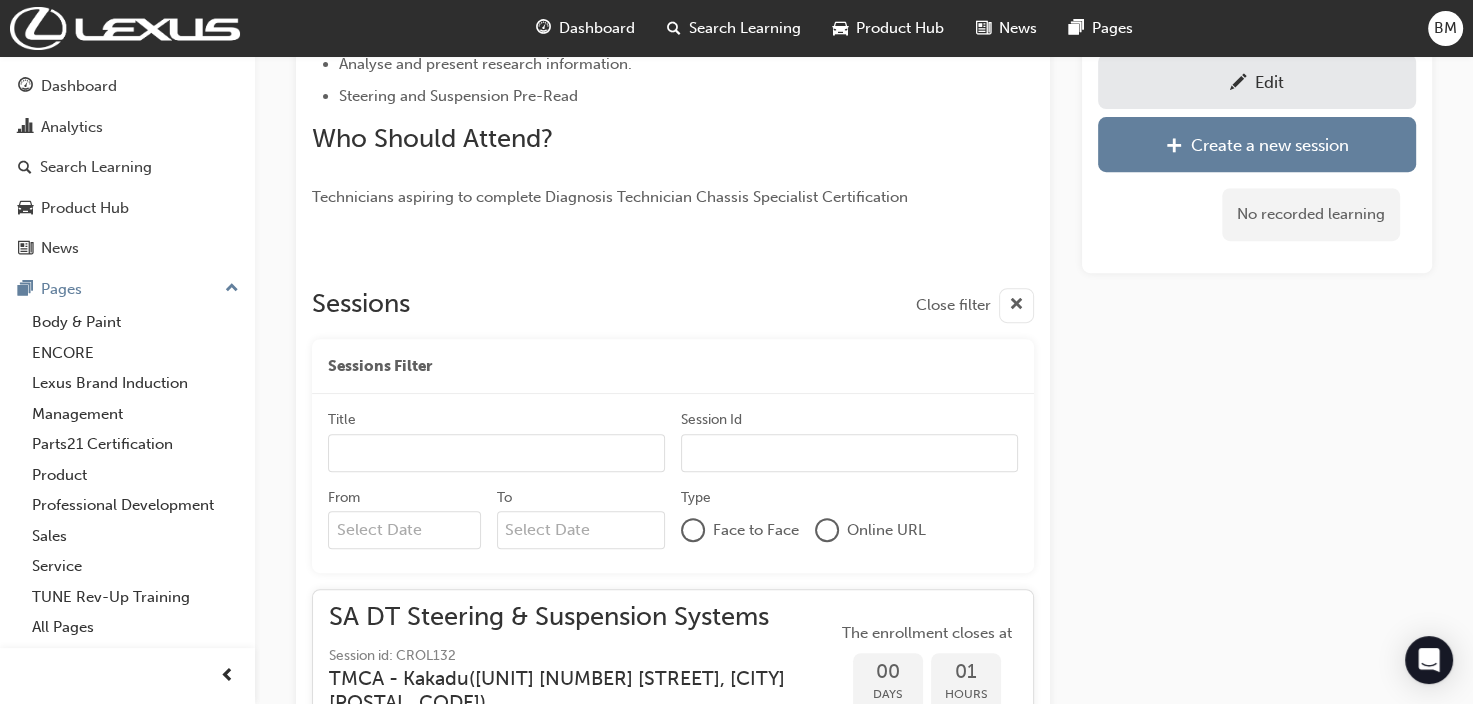 click on "Title" at bounding box center (496, 453) 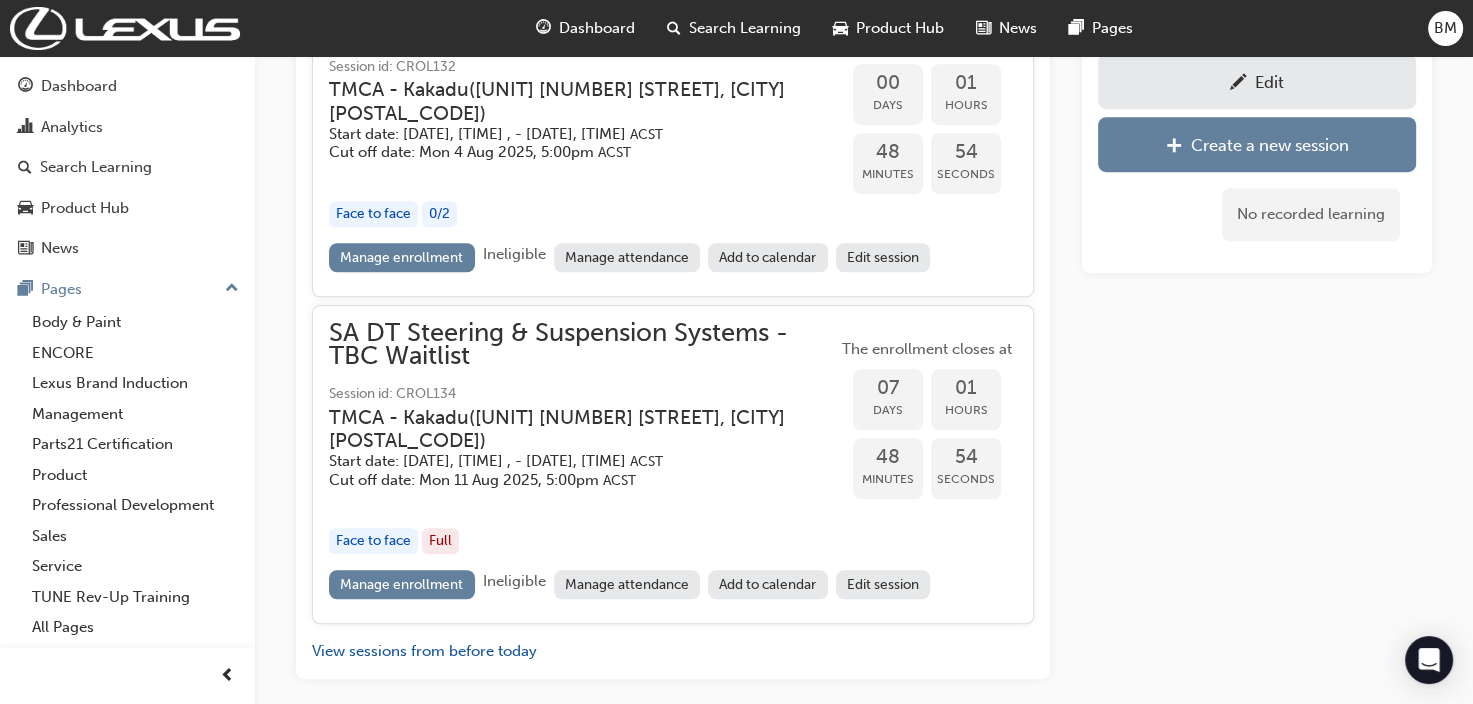 scroll, scrollTop: 1389, scrollLeft: 0, axis: vertical 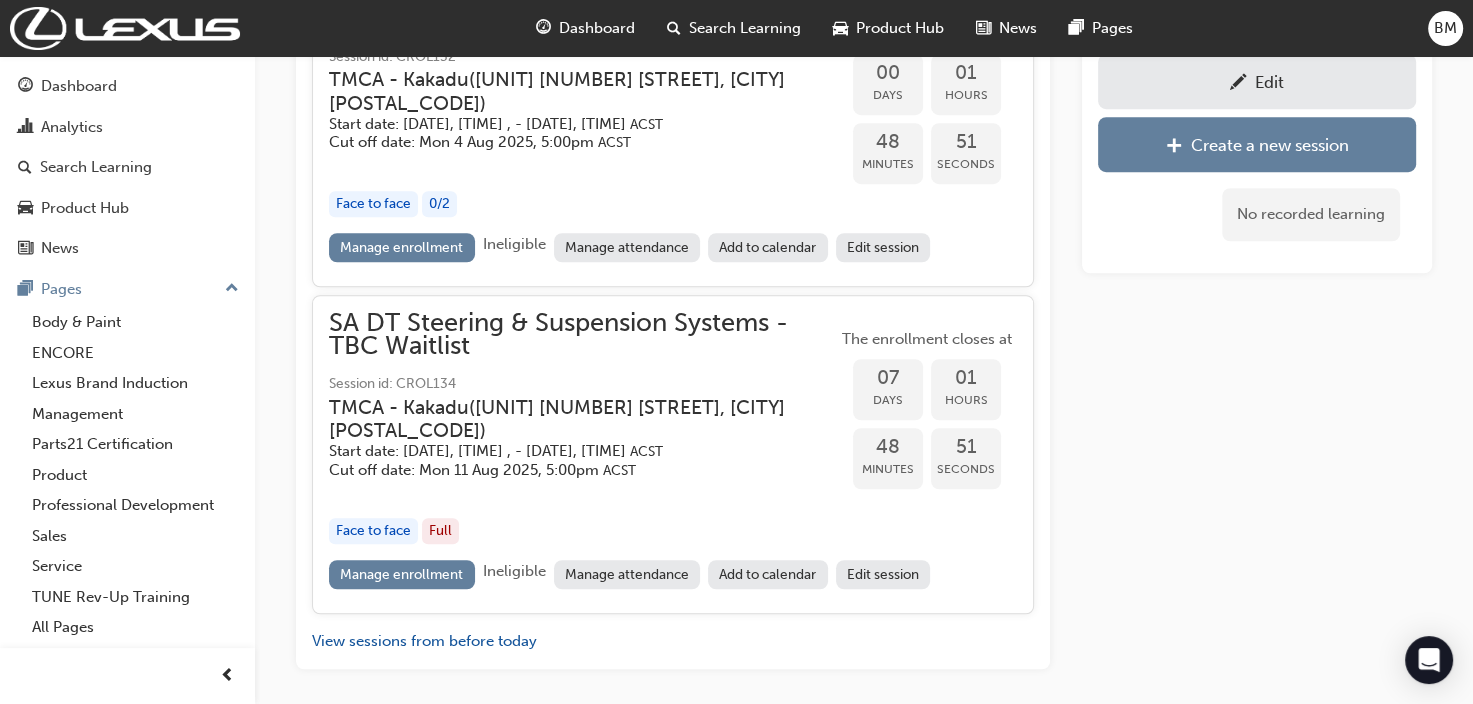type on "sa" 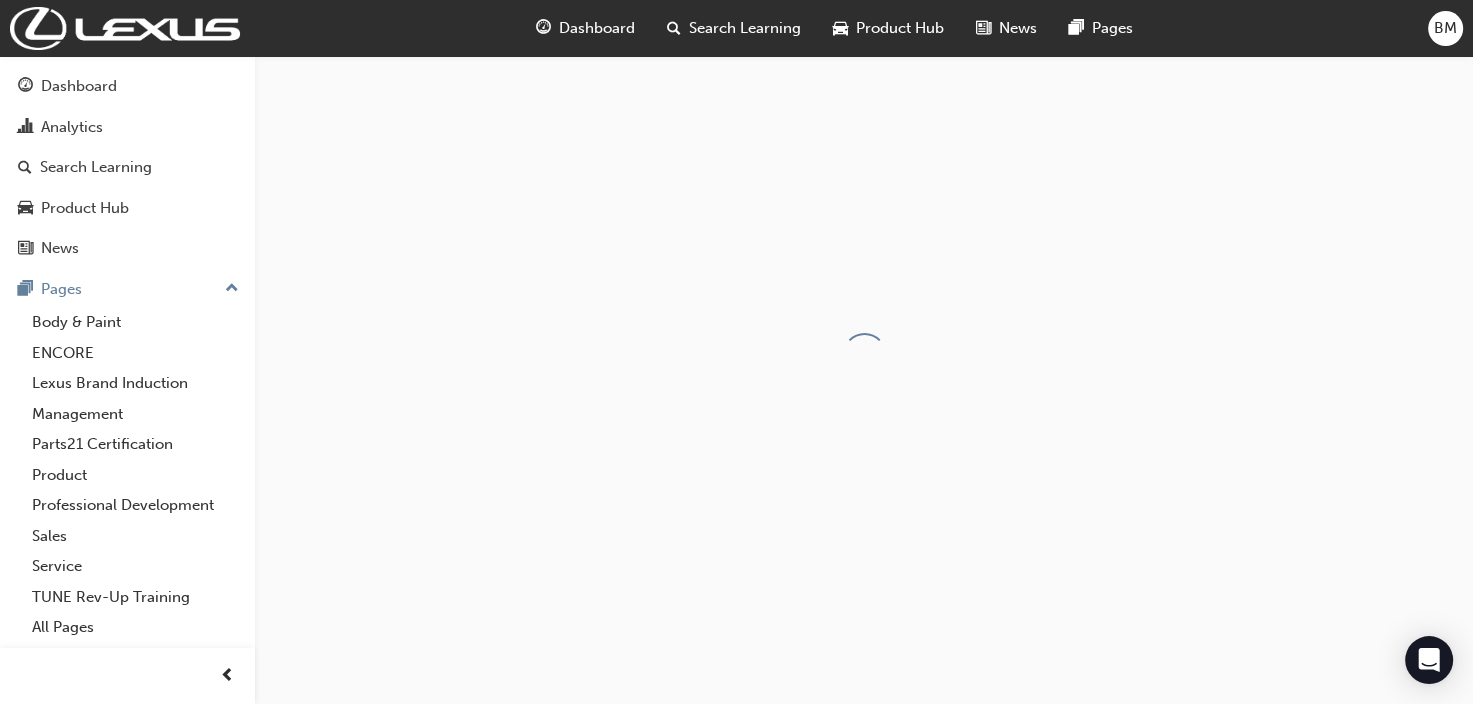 scroll, scrollTop: 0, scrollLeft: 0, axis: both 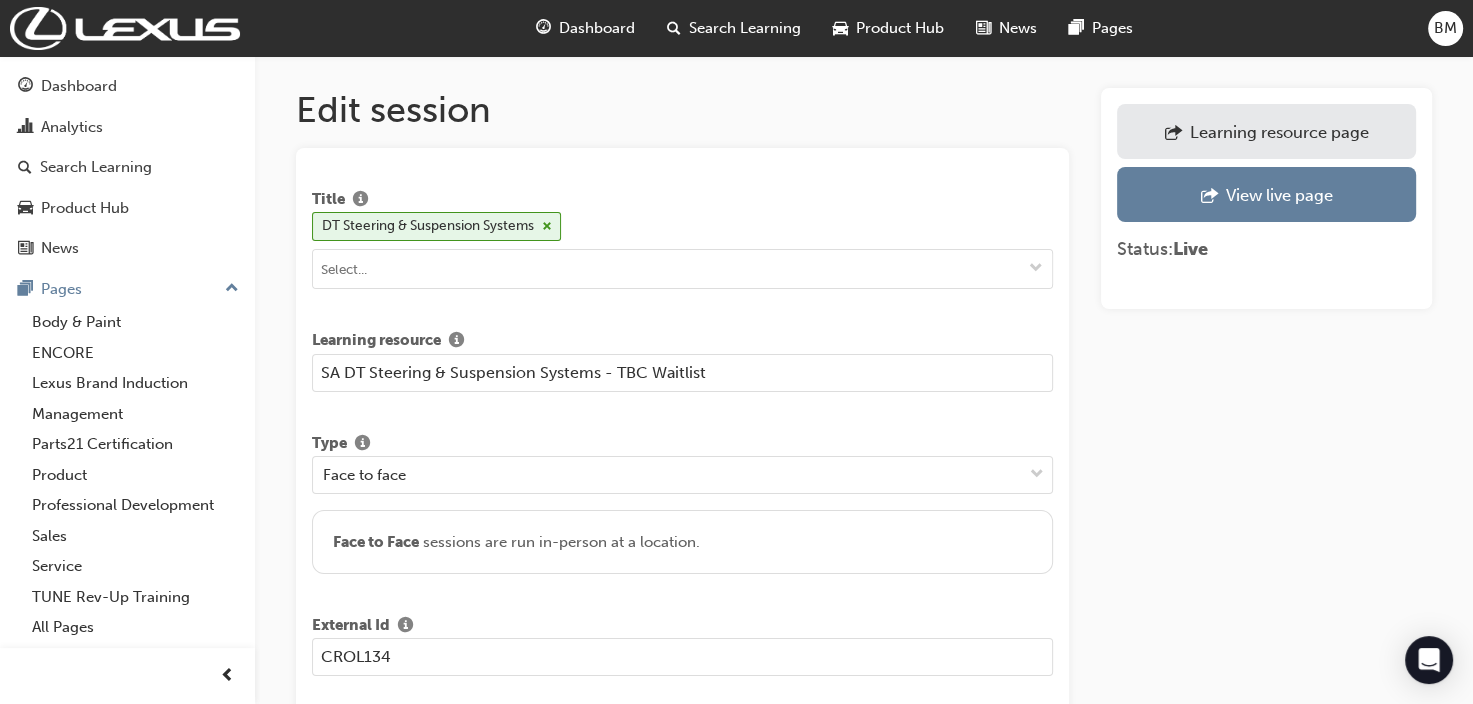 click on "SA DT Steering & Suspension Systems - TBC Waitlist" at bounding box center [682, 373] 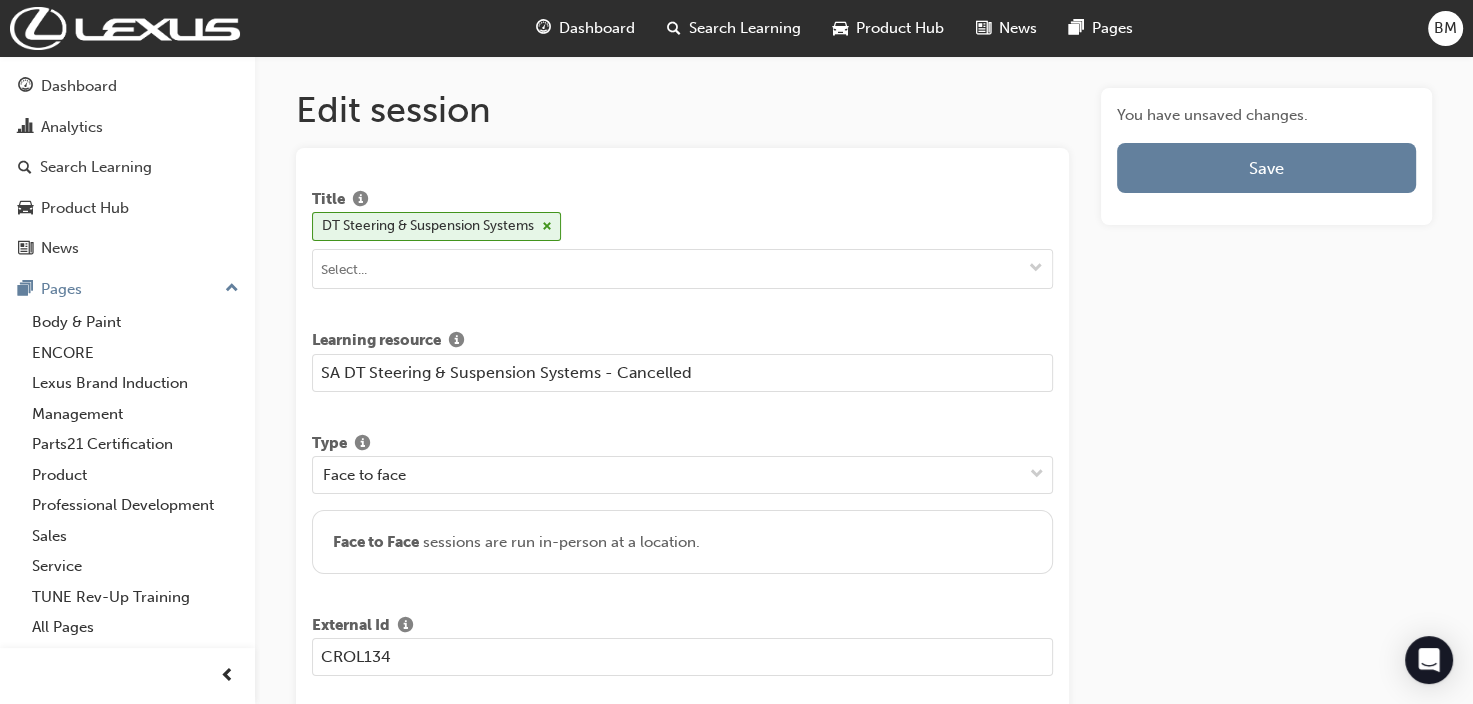 type on "SA DT Steering & Suspension Systems - Cancelled" 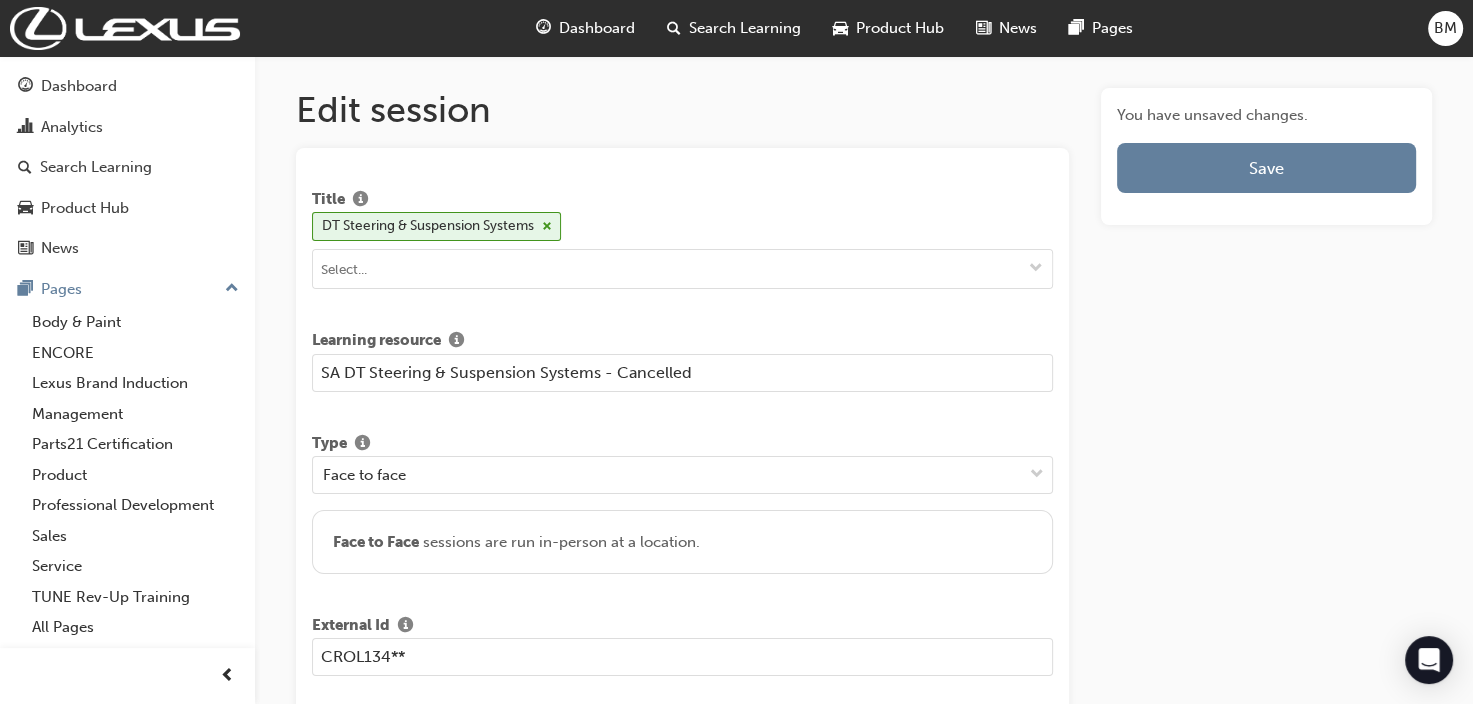 click on "CROL134**" at bounding box center (682, 657) 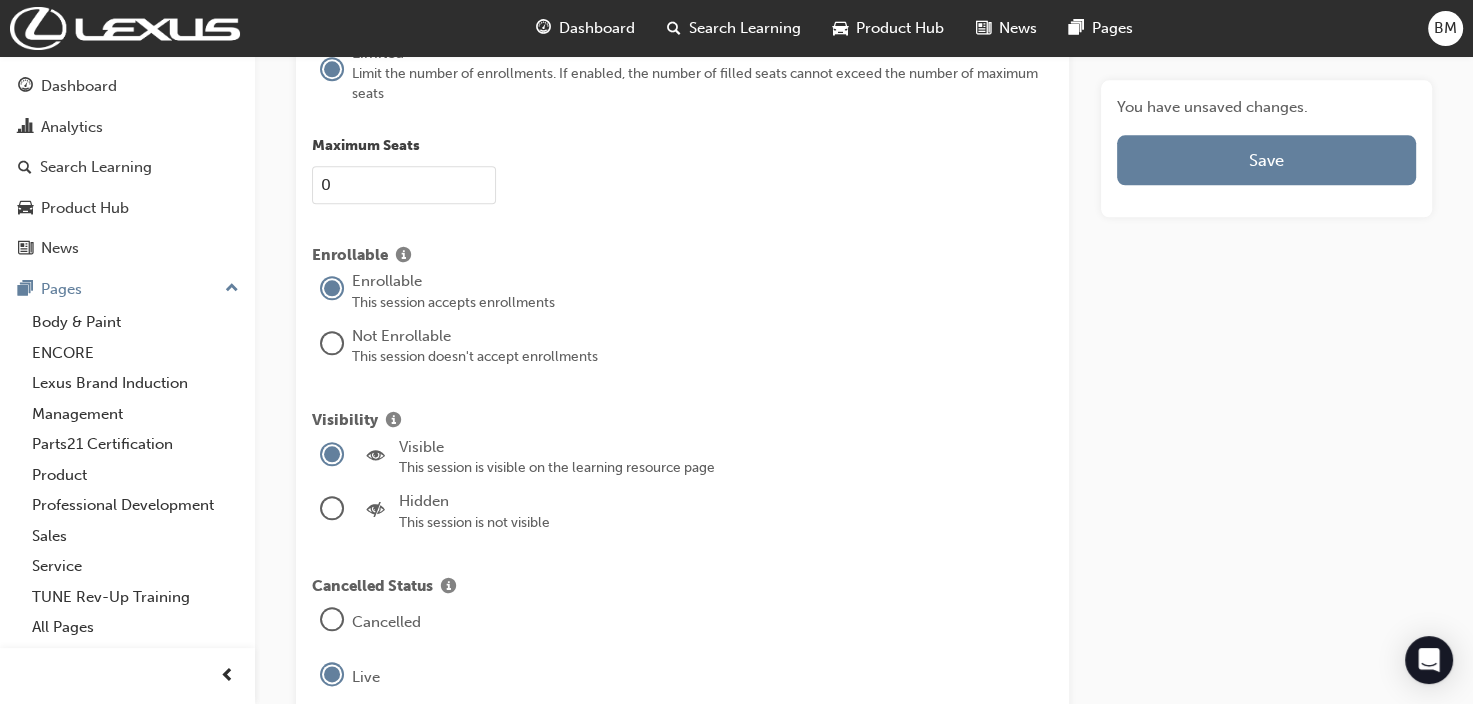 scroll, scrollTop: 2100, scrollLeft: 0, axis: vertical 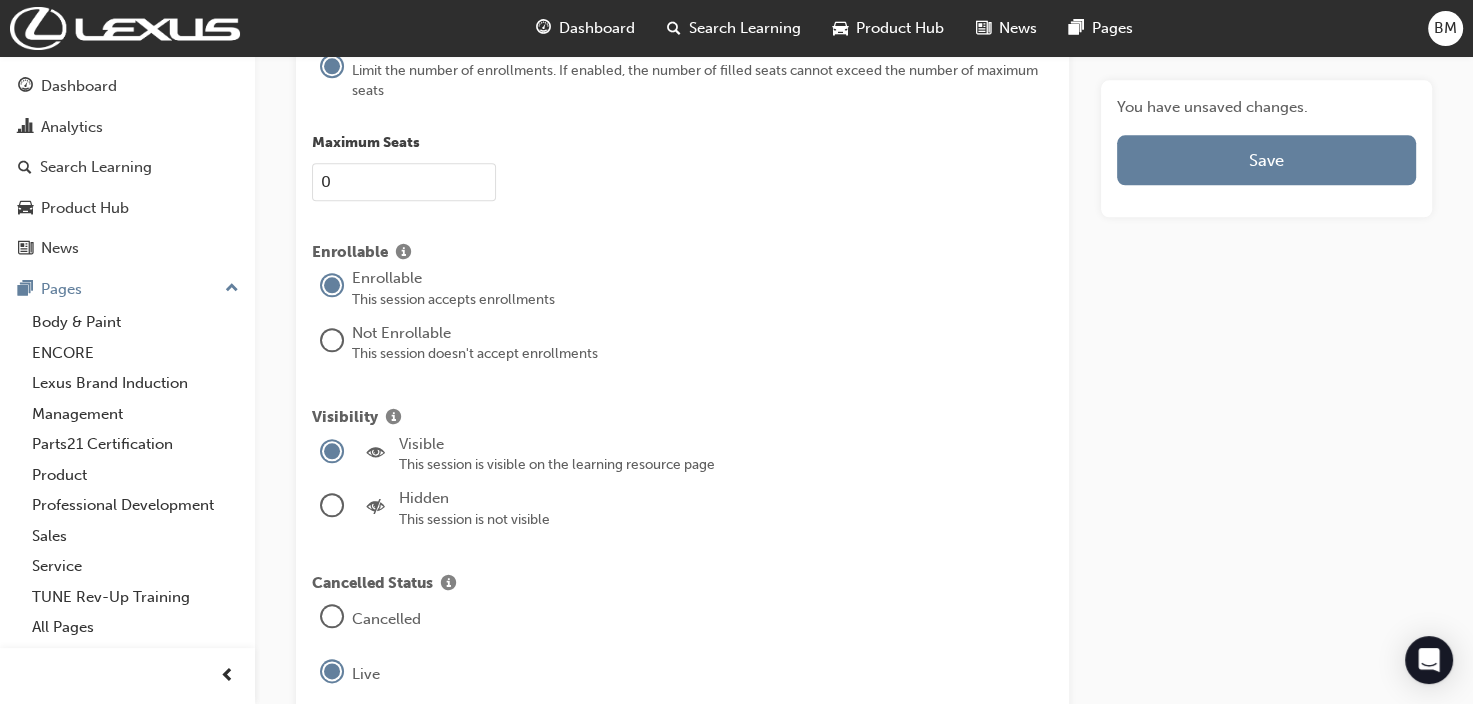 type on "**CROL134**" 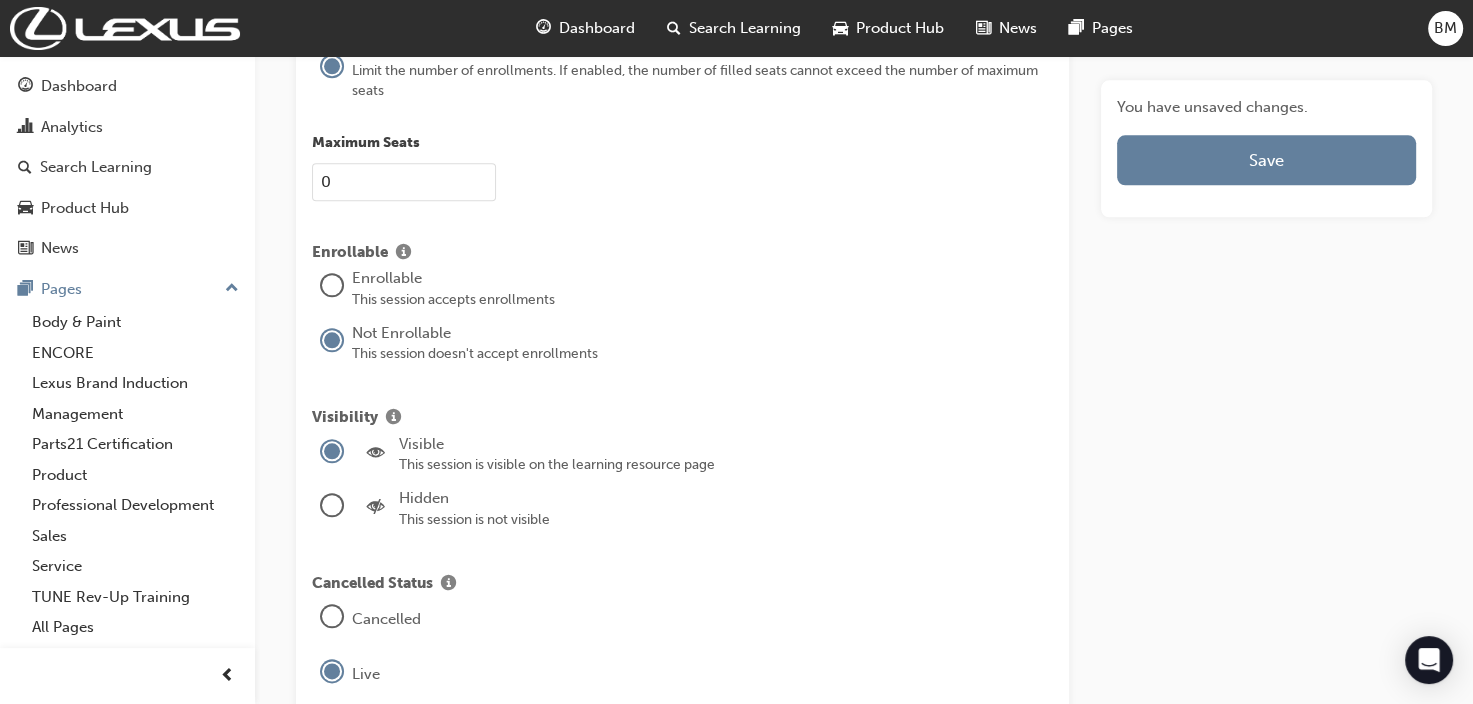drag, startPoint x: 340, startPoint y: 621, endPoint x: 369, endPoint y: 622, distance: 29.017237 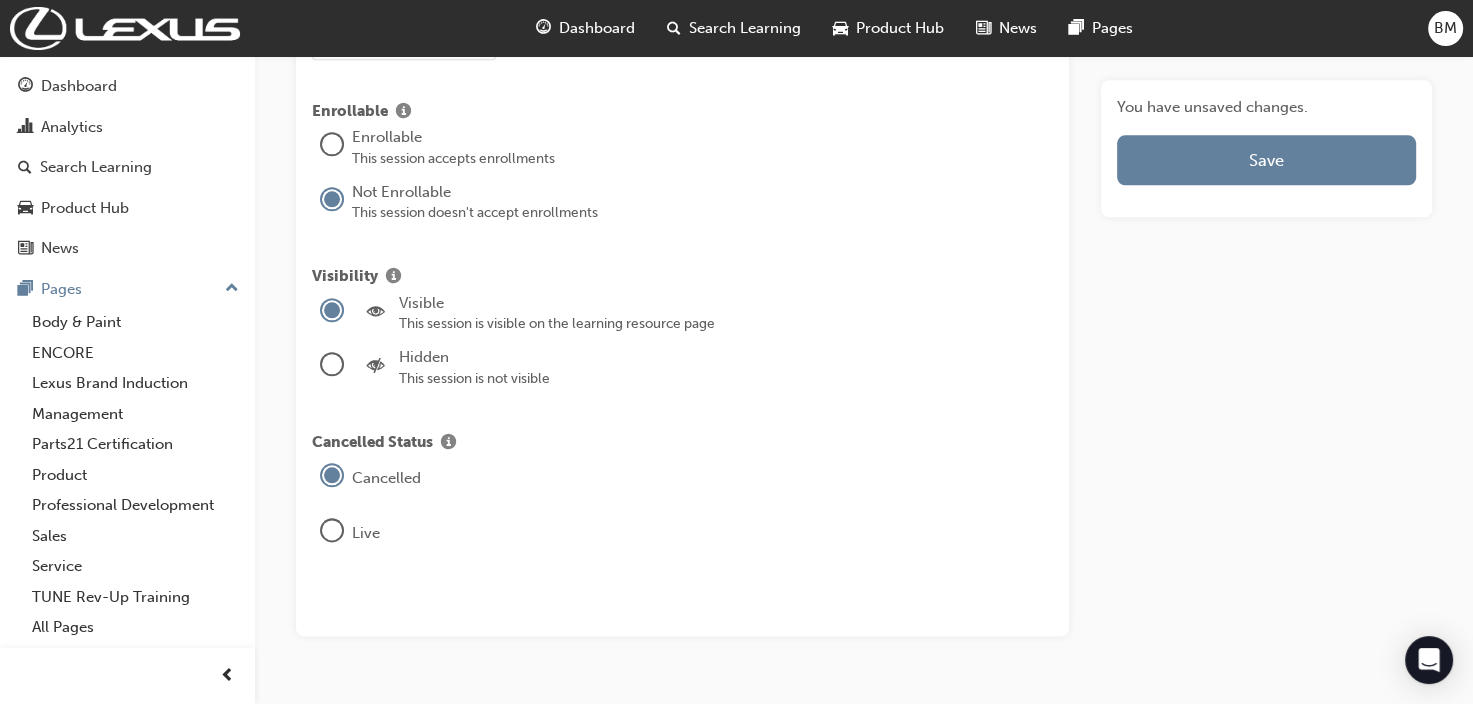 scroll, scrollTop: 2290, scrollLeft: 0, axis: vertical 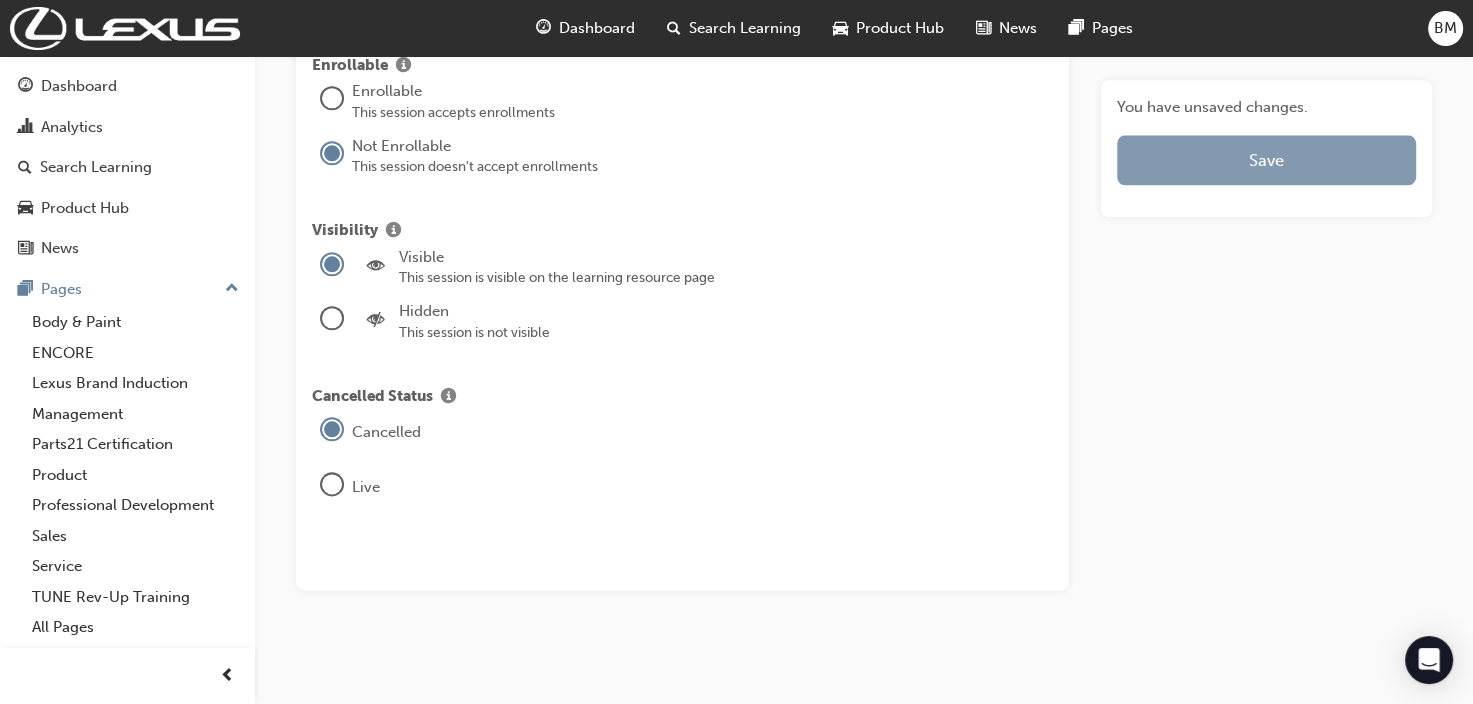 click on "Save" at bounding box center (1266, 160) 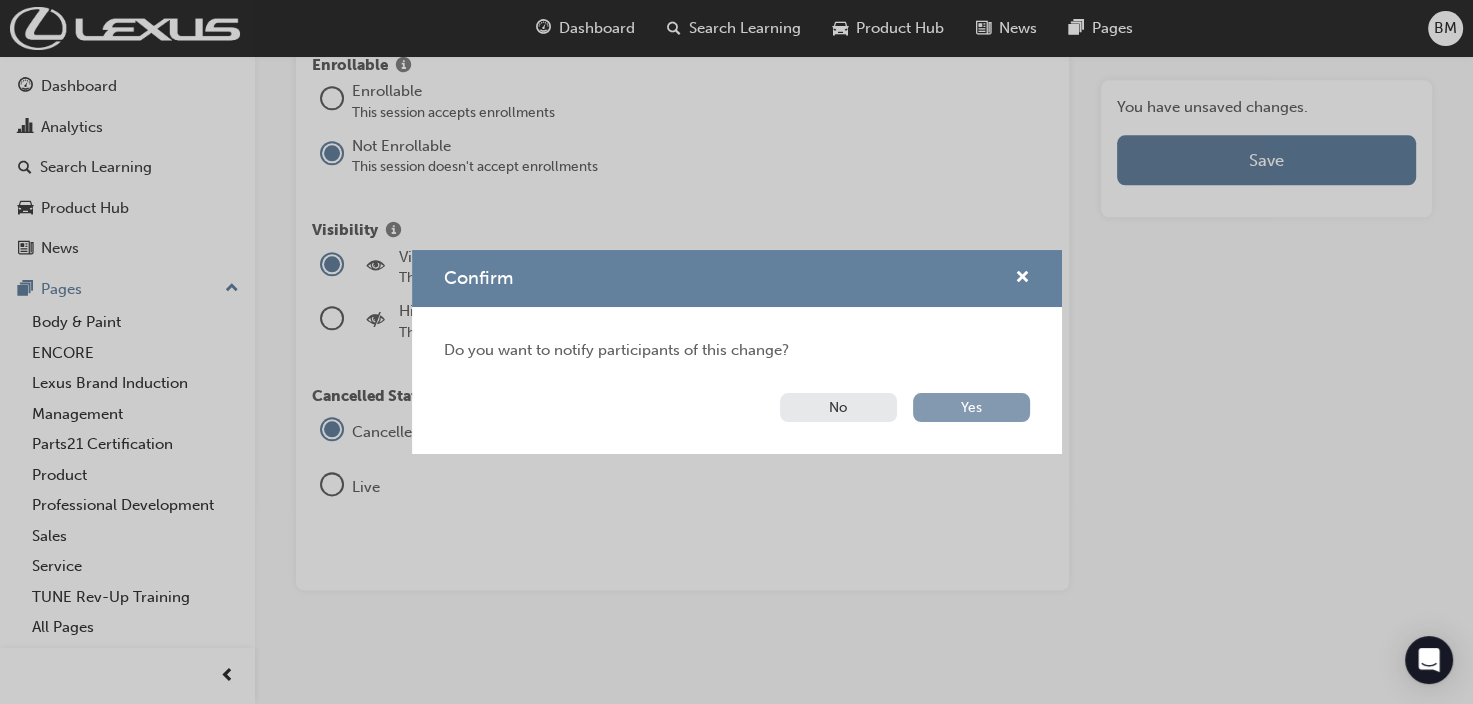click on "Yes" at bounding box center [971, 407] 